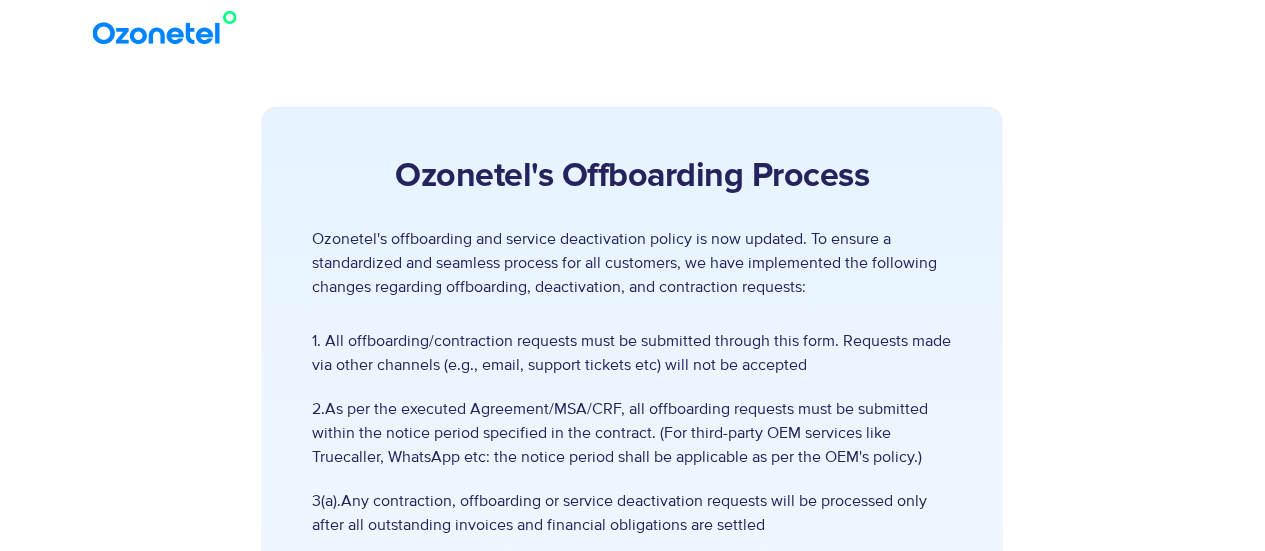 scroll, scrollTop: 735, scrollLeft: 0, axis: vertical 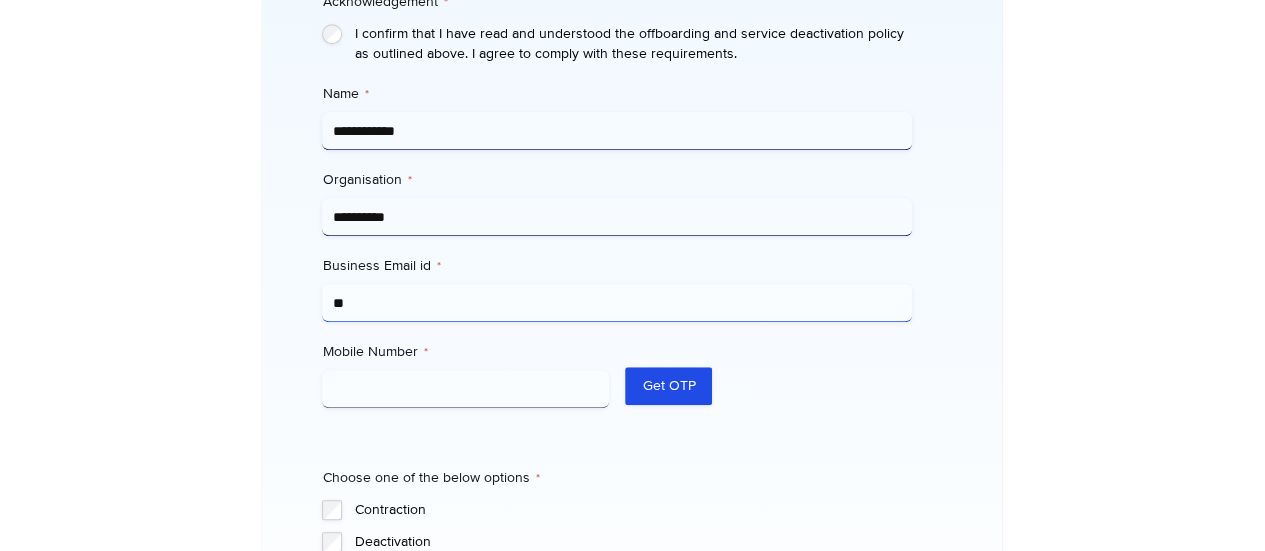 type on "*" 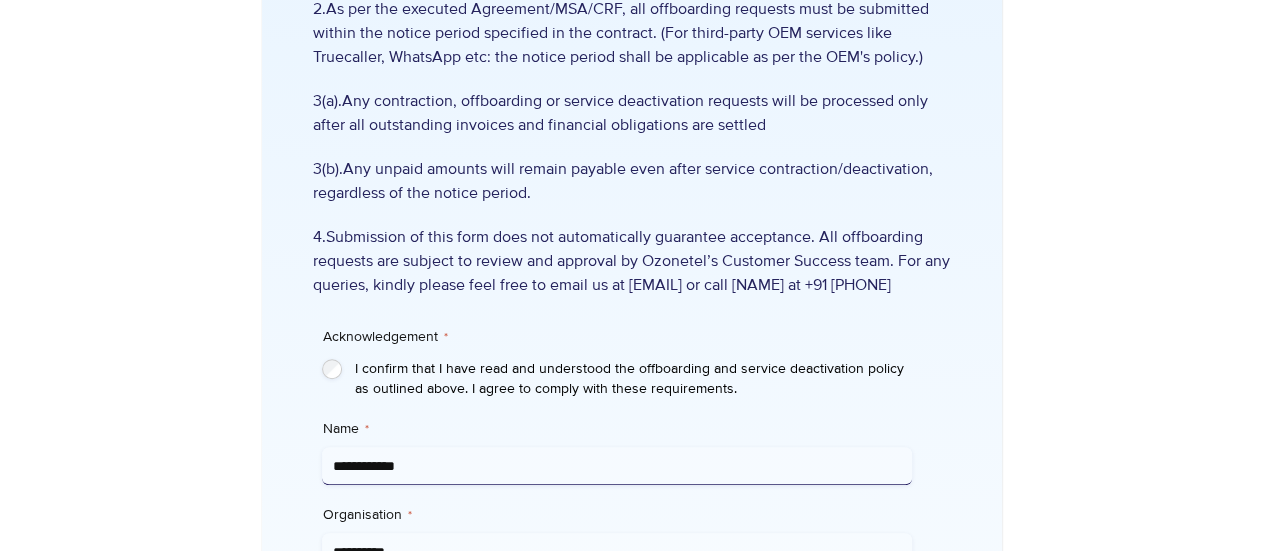 scroll, scrollTop: 398, scrollLeft: 0, axis: vertical 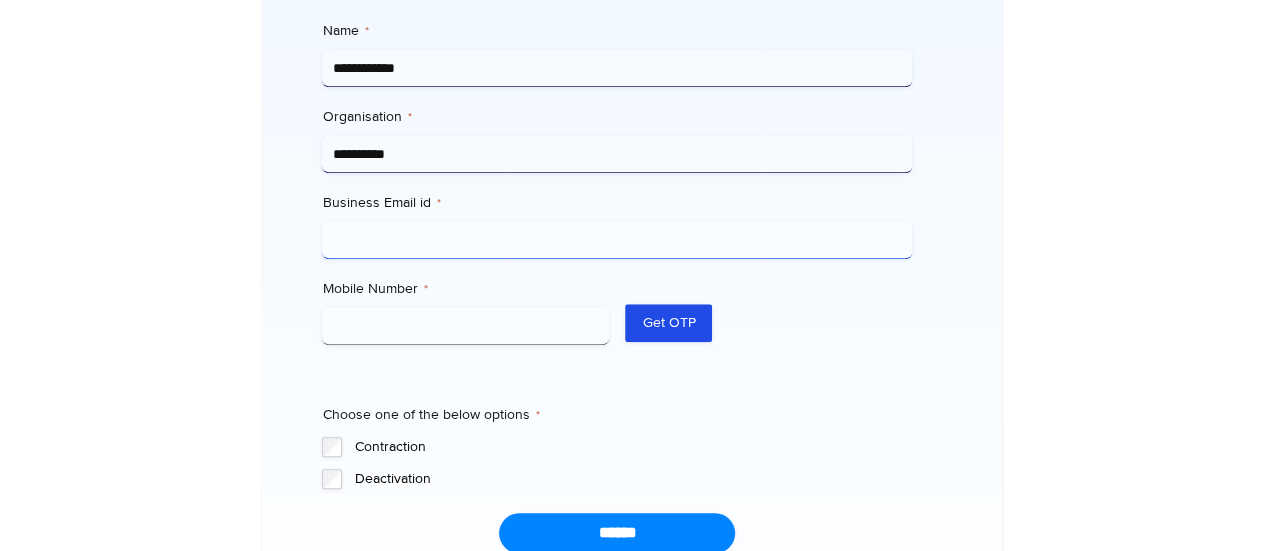 paste on "**********" 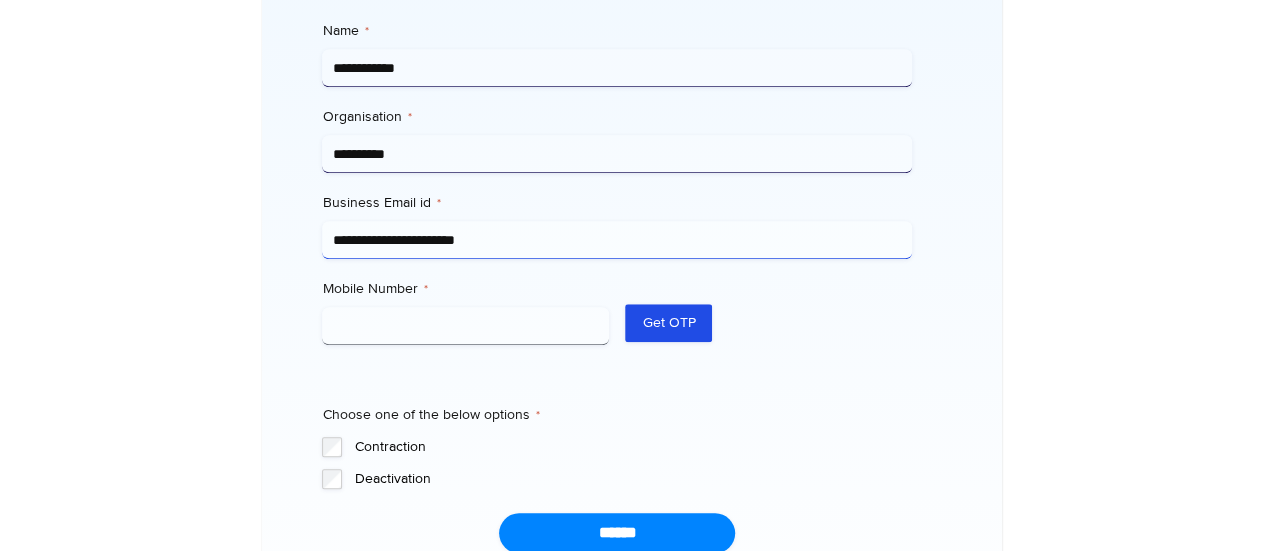 type on "**********" 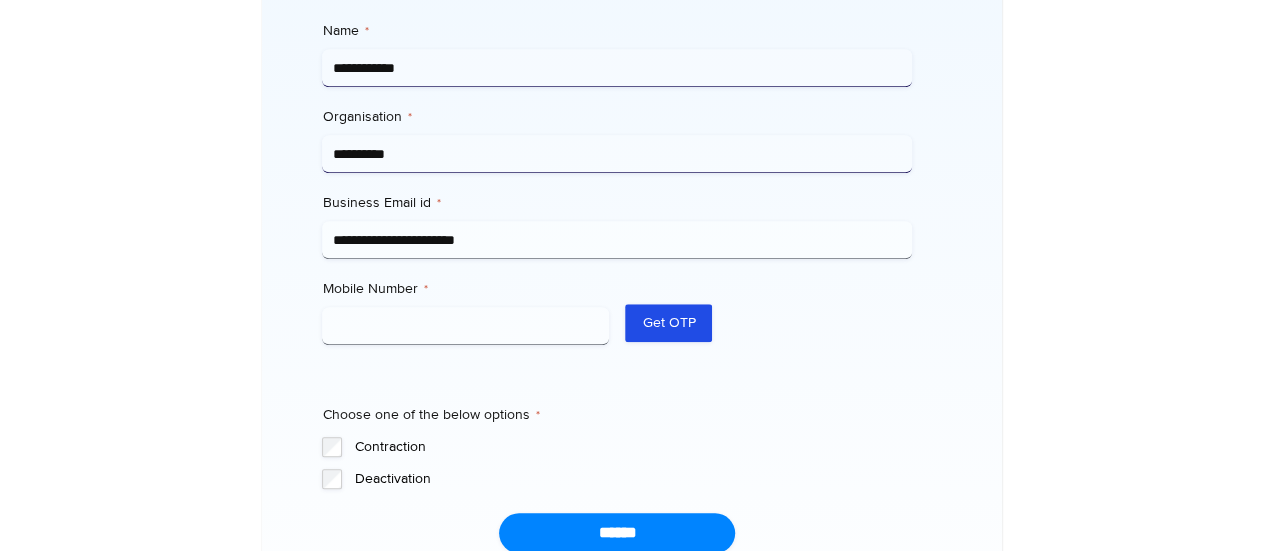 click on "**********" at bounding box center [617, 219] 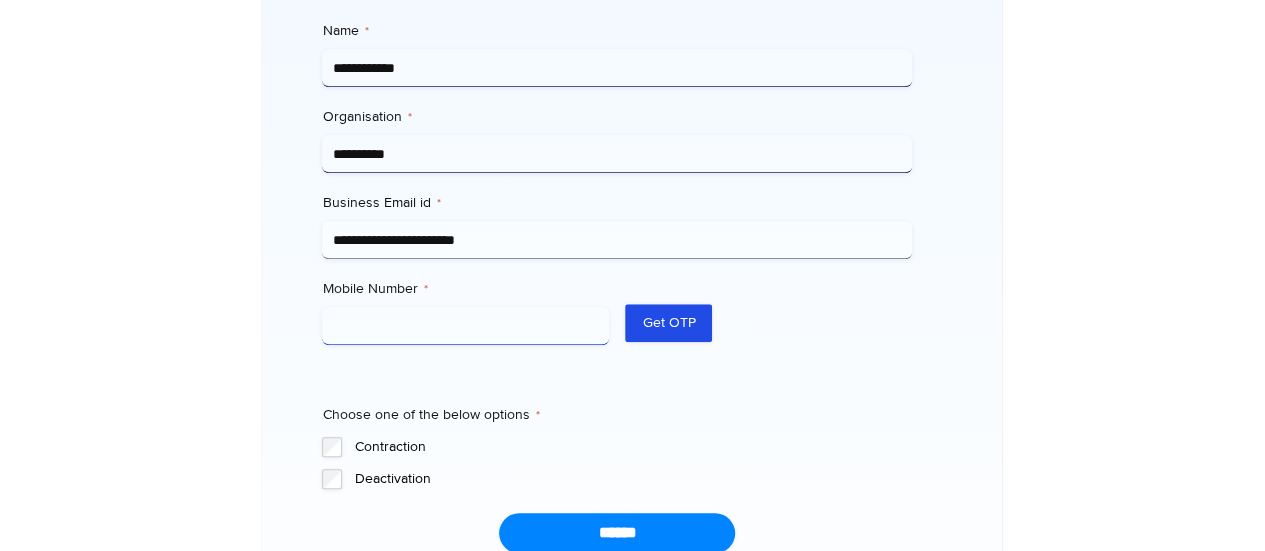 click on "Mobile Number *" at bounding box center (465, 326) 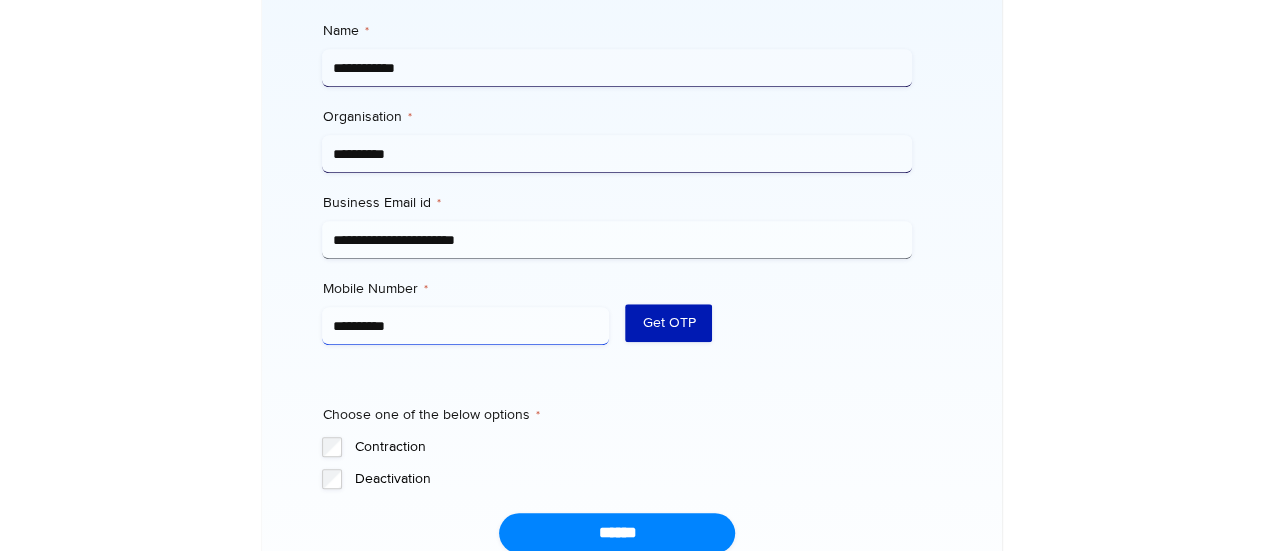type on "**********" 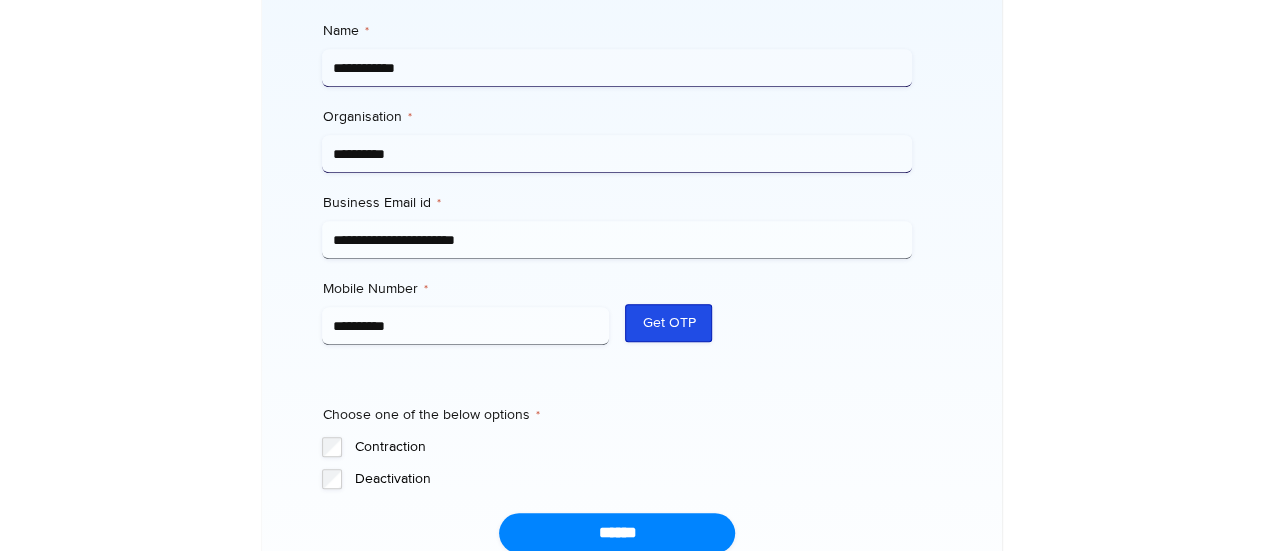 click on "Get OTP" at bounding box center (668, 323) 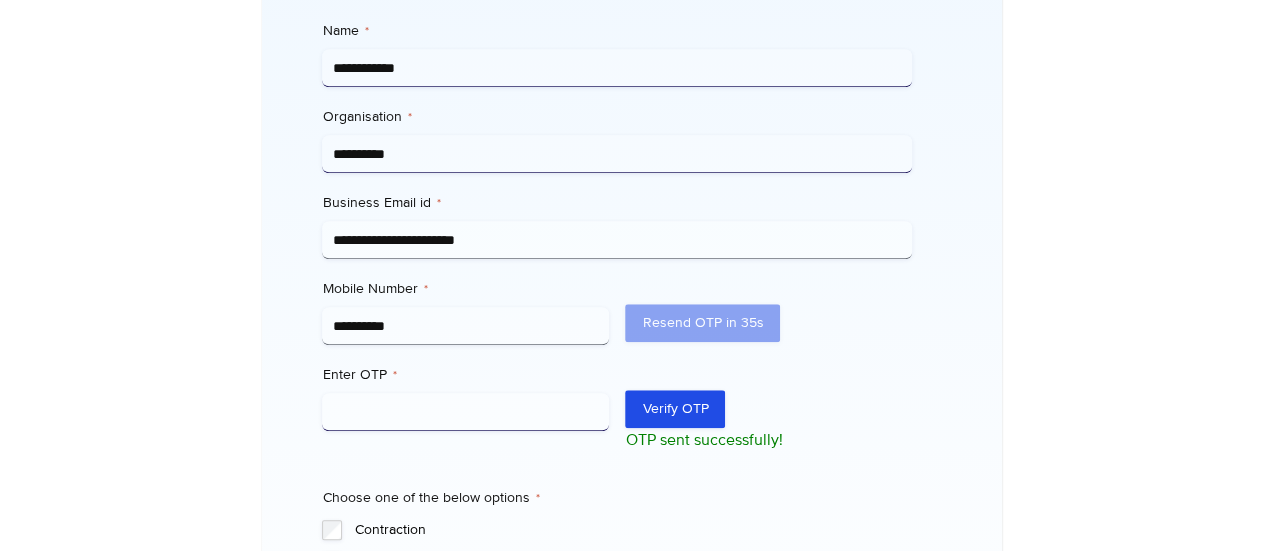 click on "Enter OTP *" at bounding box center [465, 412] 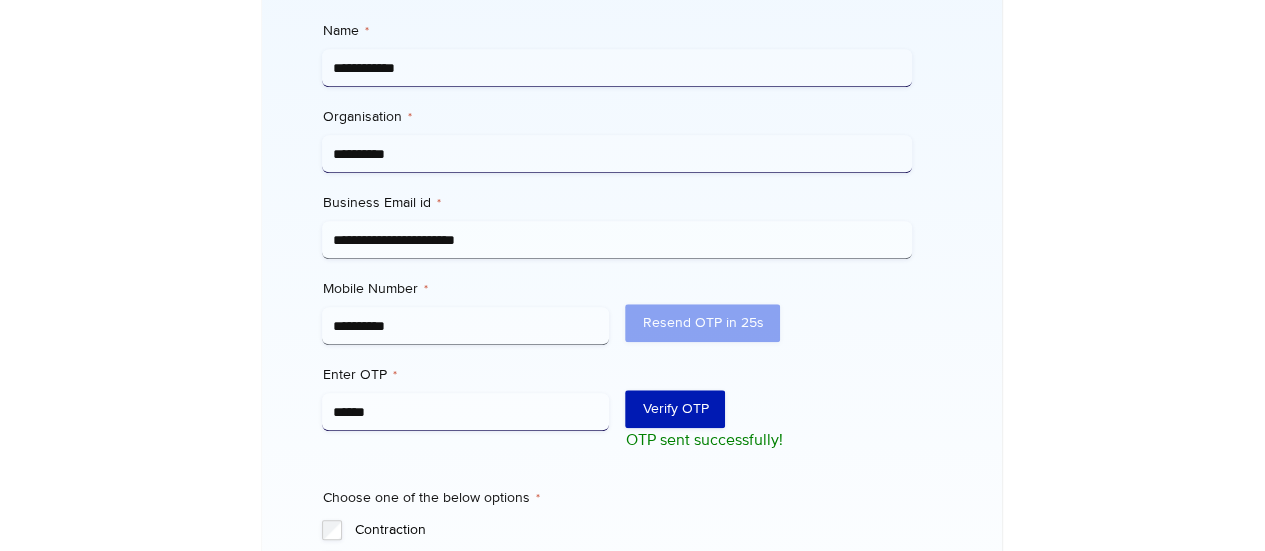 type on "******" 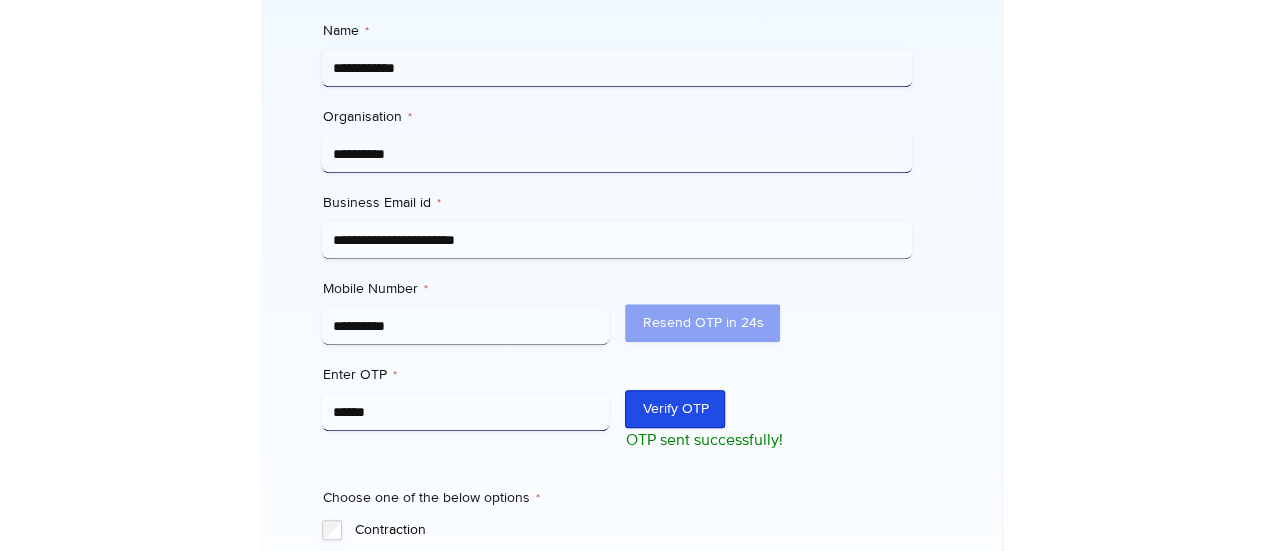 click on "Verify OTP" at bounding box center [675, 409] 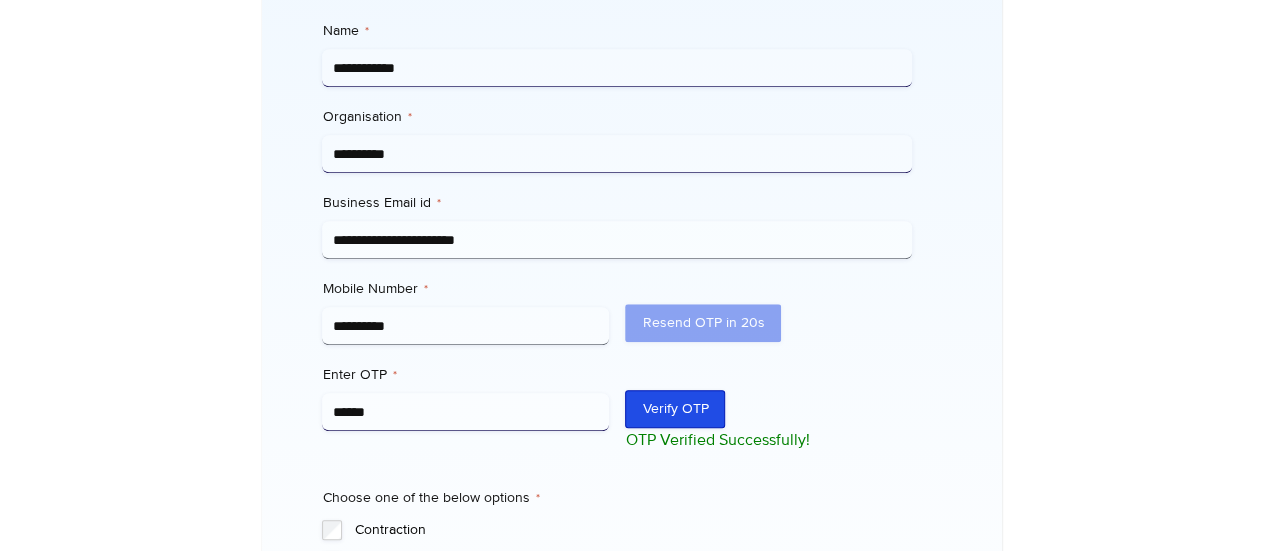 click on "Verify OTP" at bounding box center [675, 409] 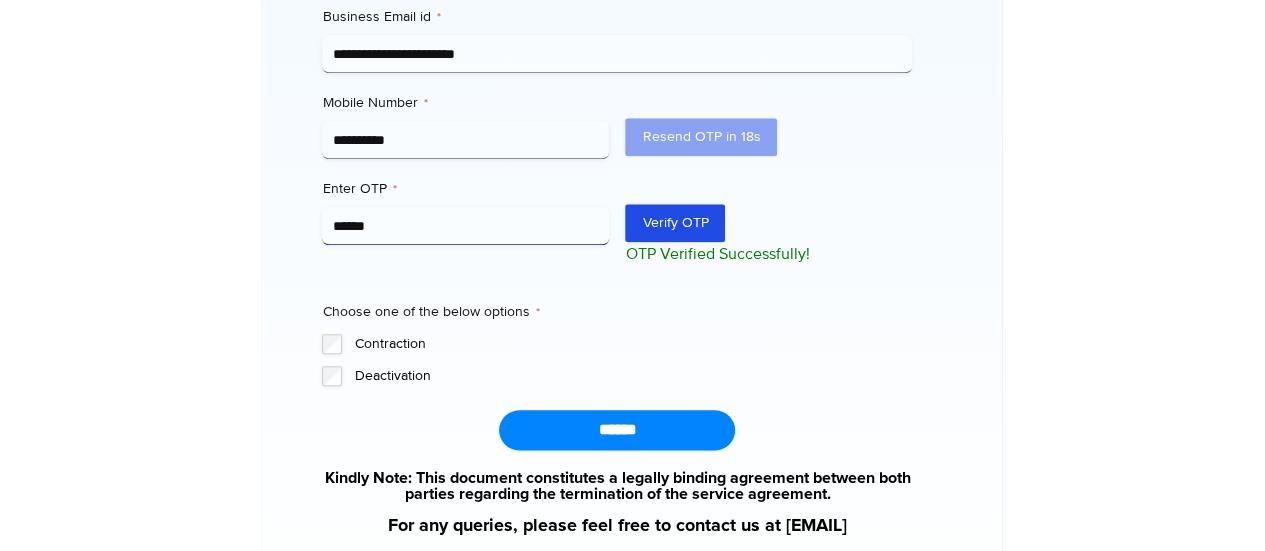 click on "Enter OTP * ******" at bounding box center [465, 230] 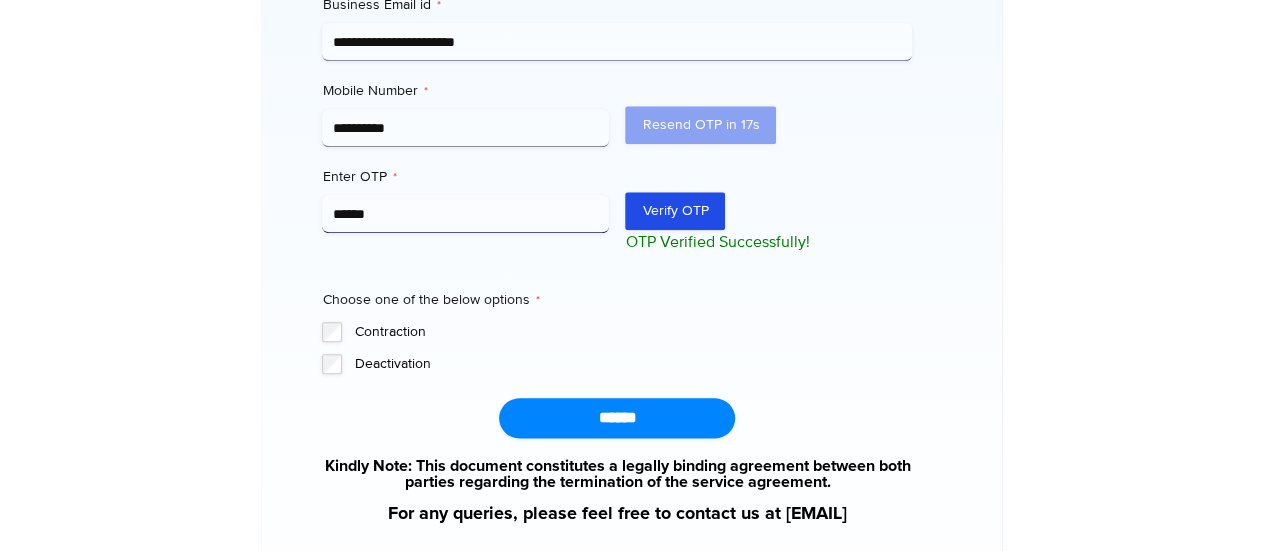 scroll, scrollTop: 996, scrollLeft: 0, axis: vertical 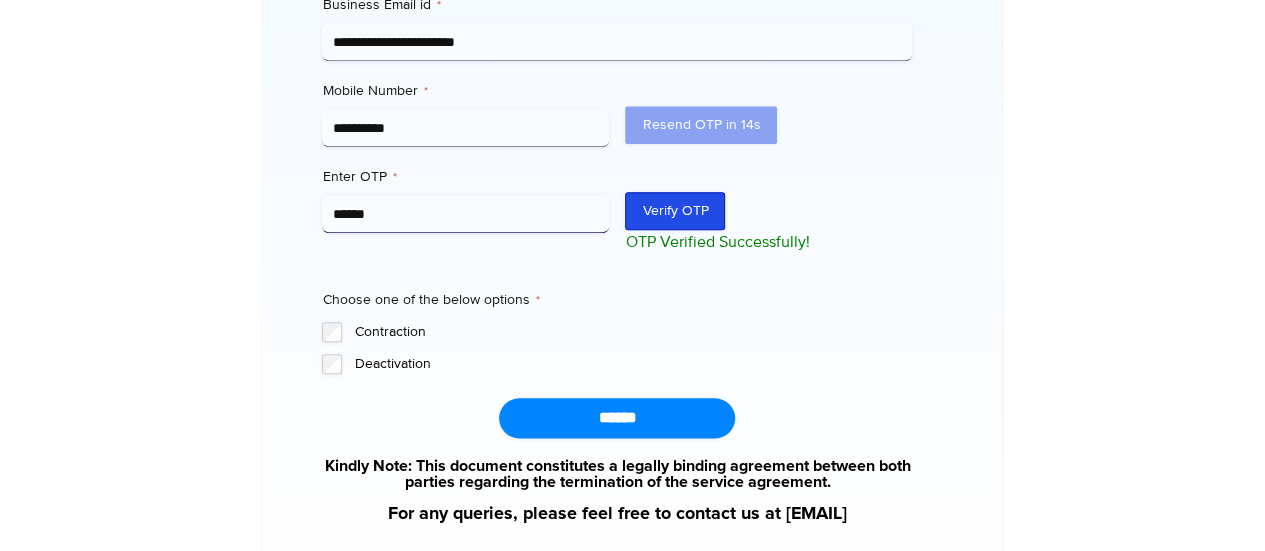 click on "Verify OTP" at bounding box center (675, 211) 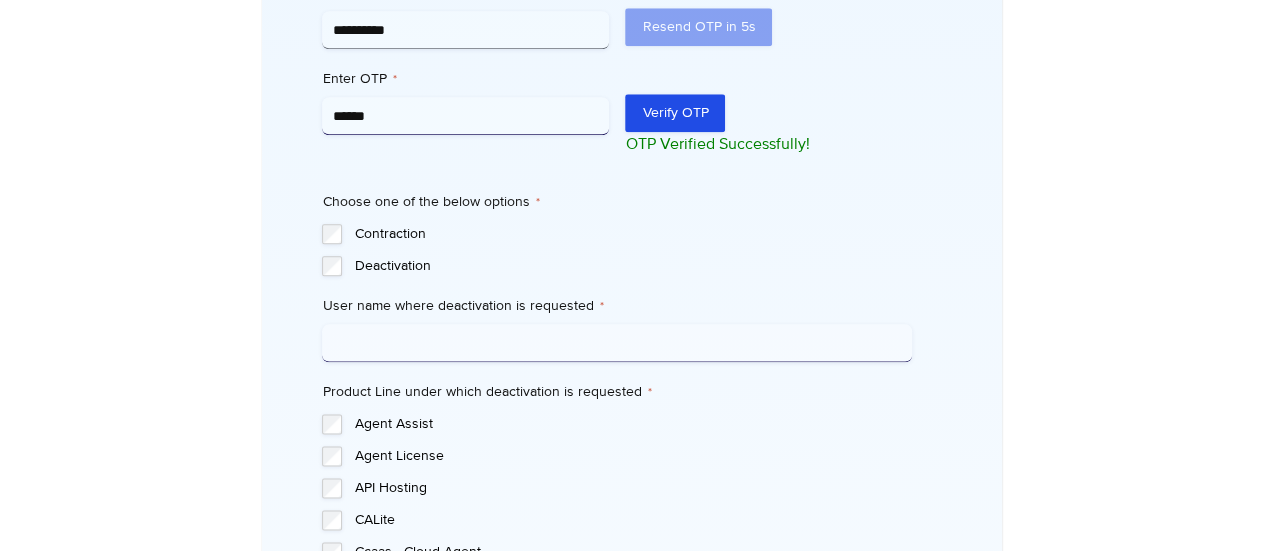 click on "User name where deactivation is requested *" at bounding box center (617, 343) 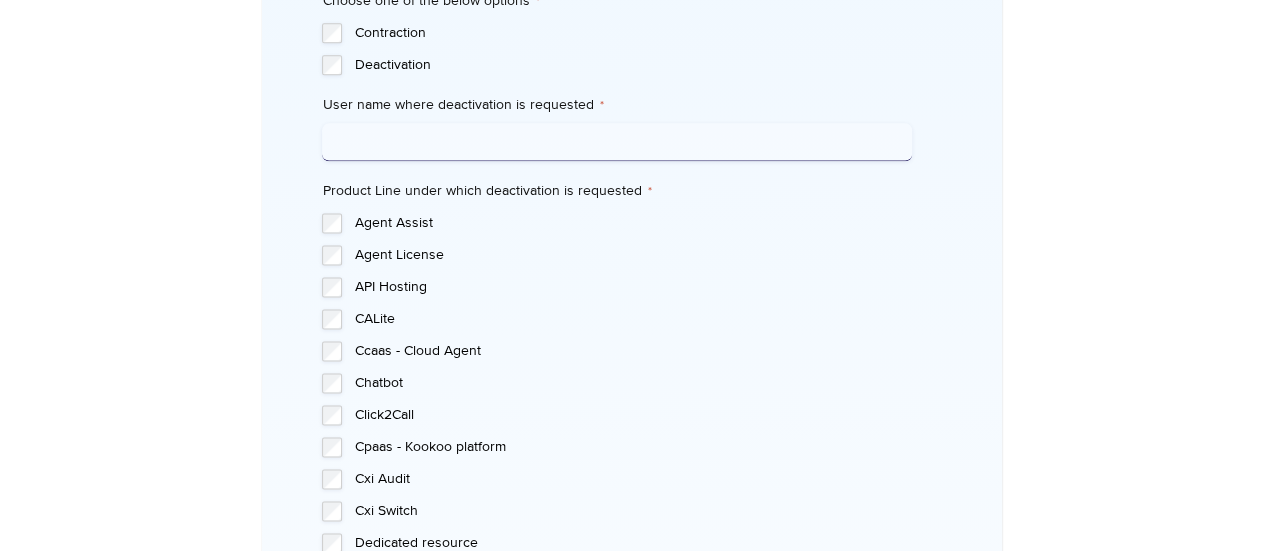 scroll, scrollTop: 1296, scrollLeft: 0, axis: vertical 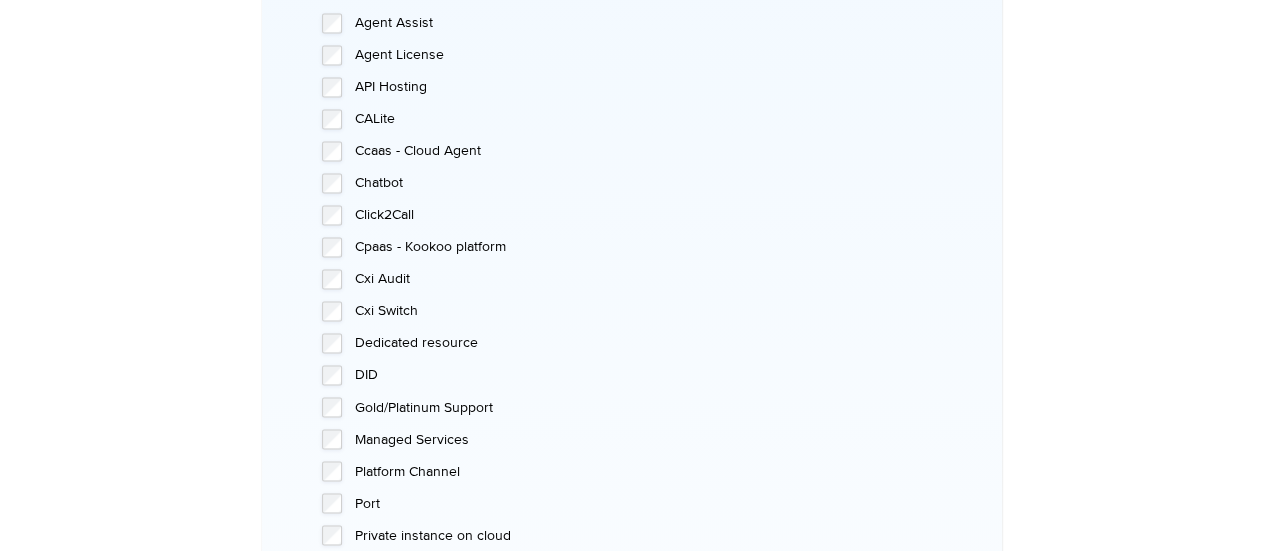 type on "**********" 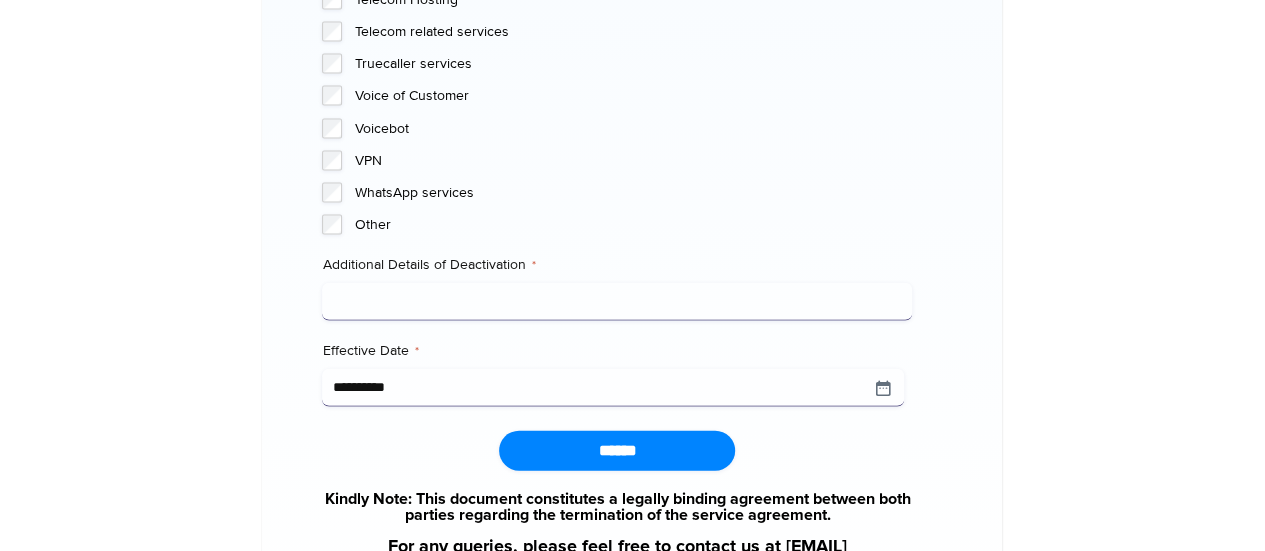 scroll, scrollTop: 2095, scrollLeft: 0, axis: vertical 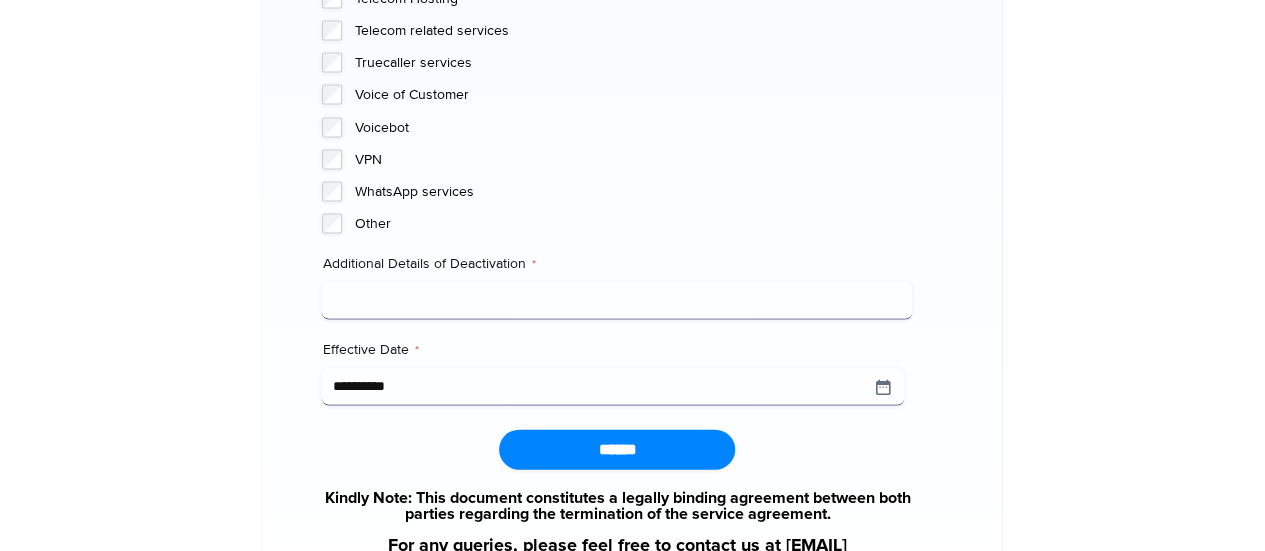 click on "Additional Details of Deactivation *" at bounding box center (617, 301) 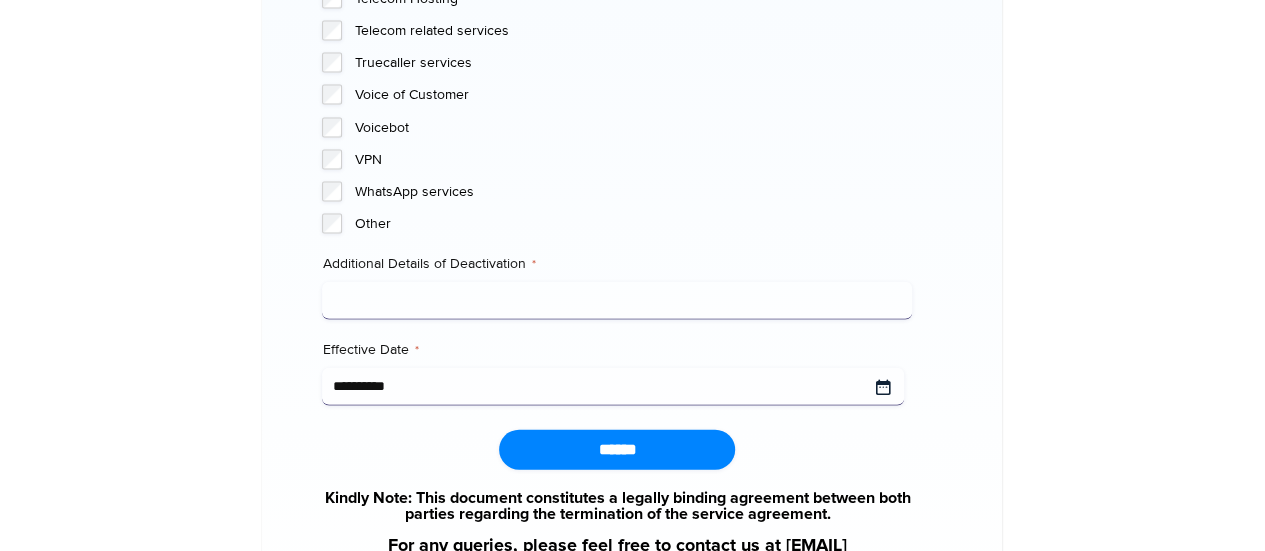 click on "**********" at bounding box center [613, 387] 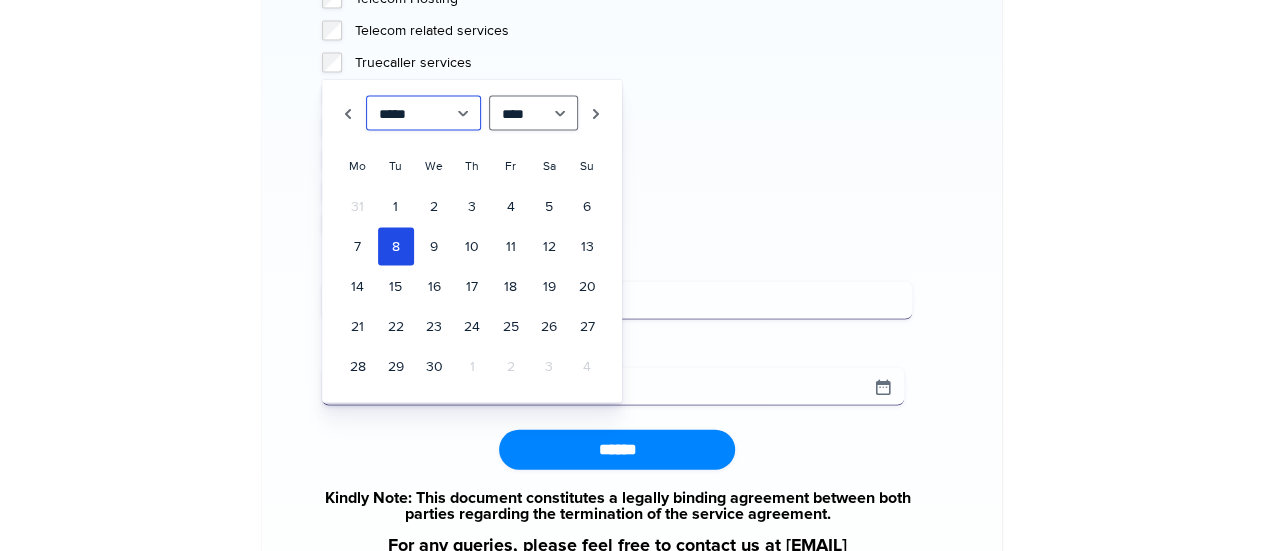click on "******* ******** ***** ***** *** **** **** ****** ********* ******* ******** ********" at bounding box center [423, 113] 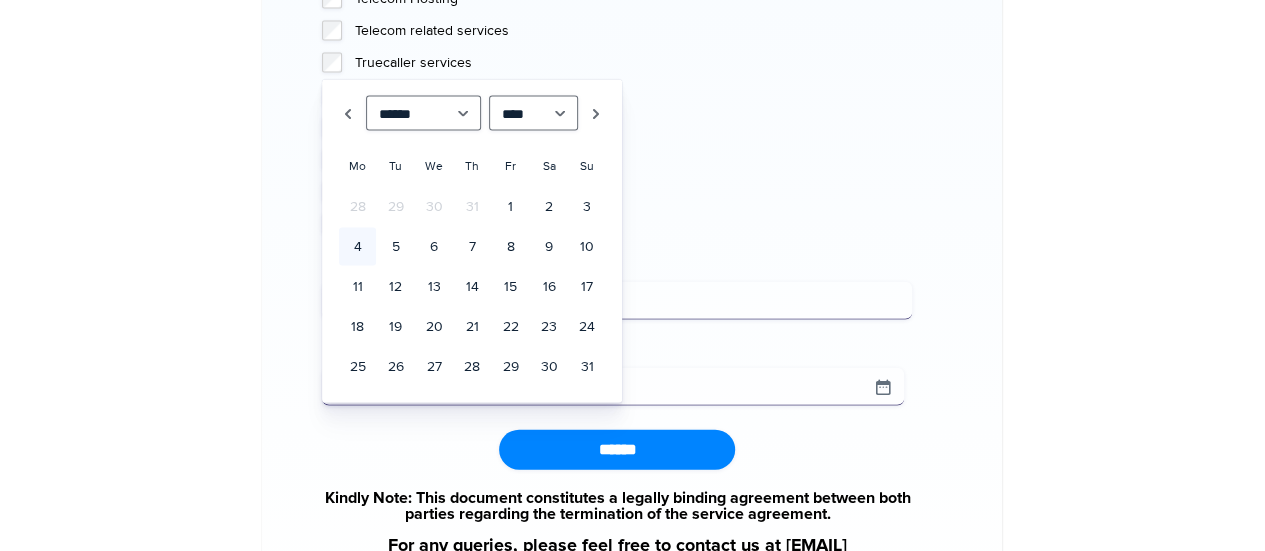 click on "VPN" at bounding box center [633, 160] 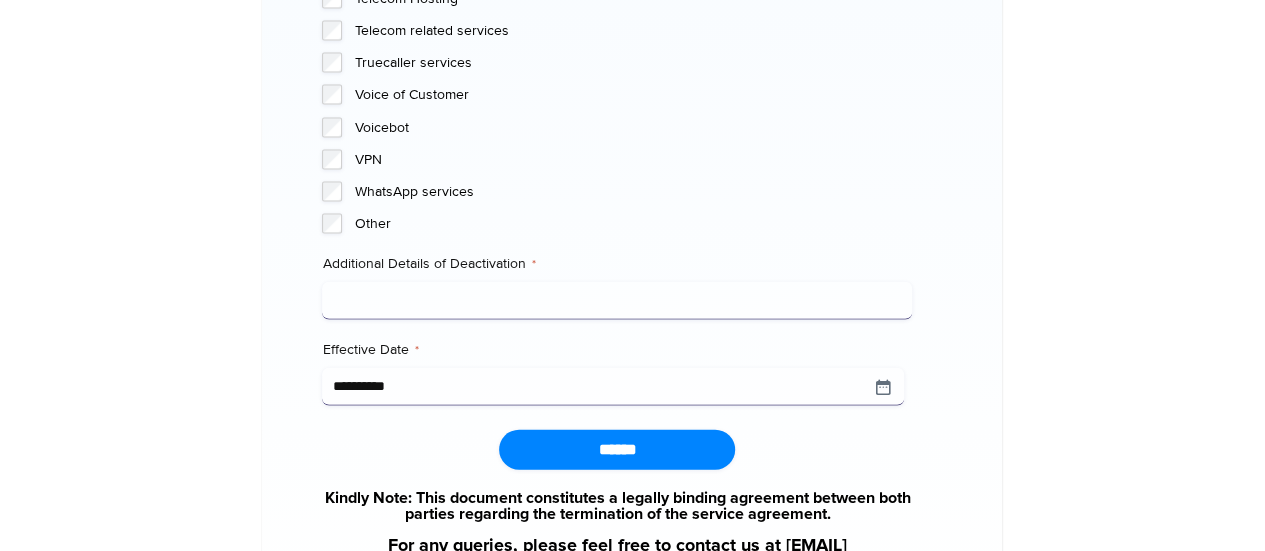 click on "Additional Details of Deactivation *" at bounding box center [617, 301] 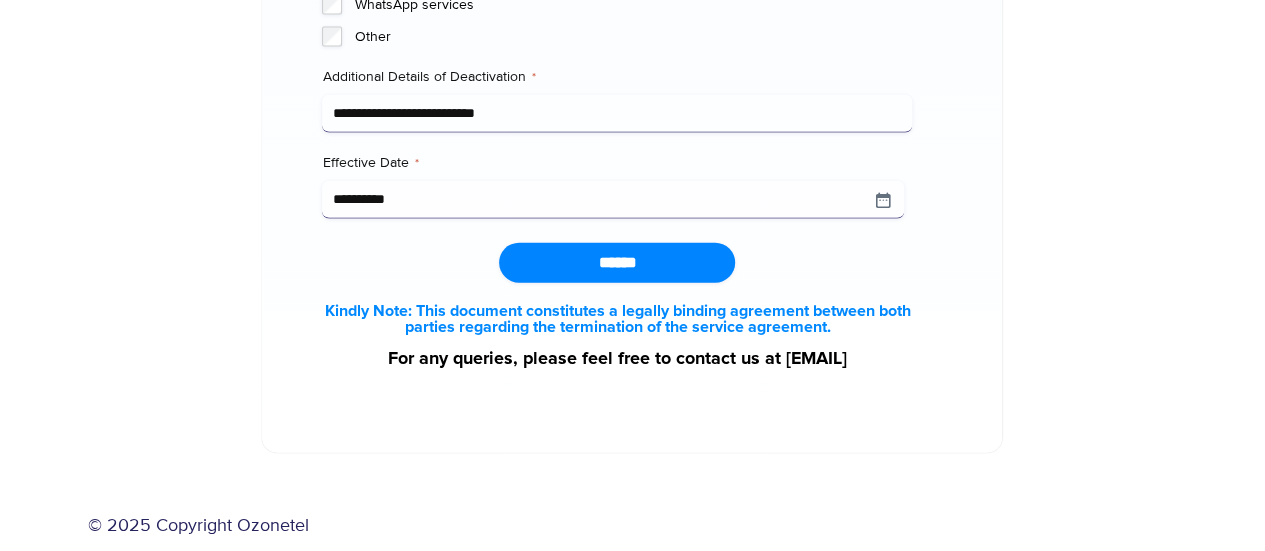 scroll, scrollTop: 2323, scrollLeft: 0, axis: vertical 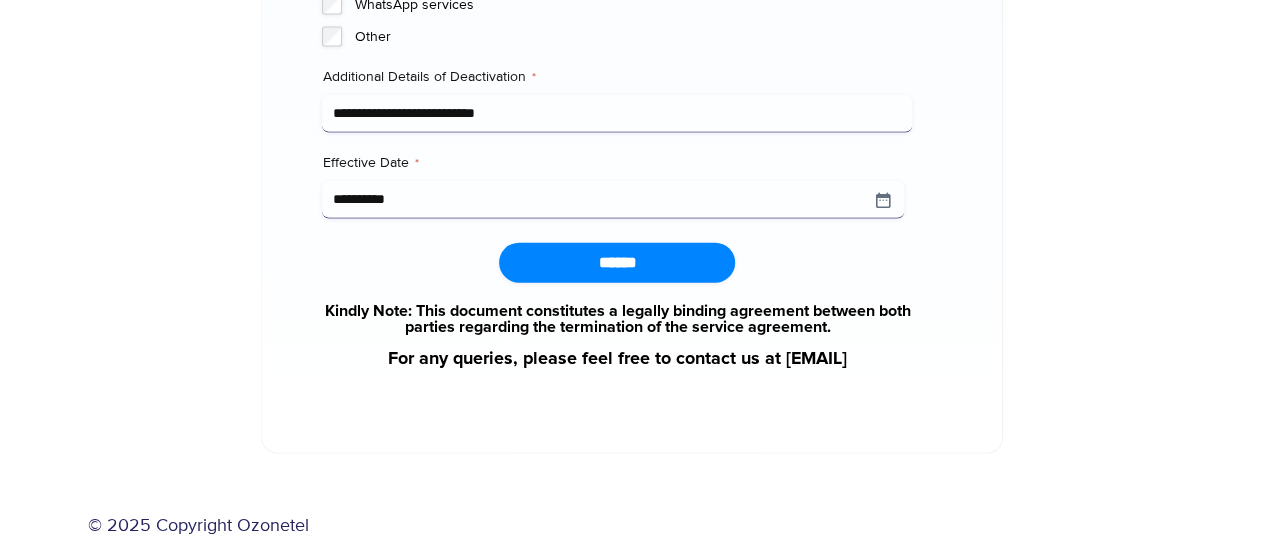 type on "**********" 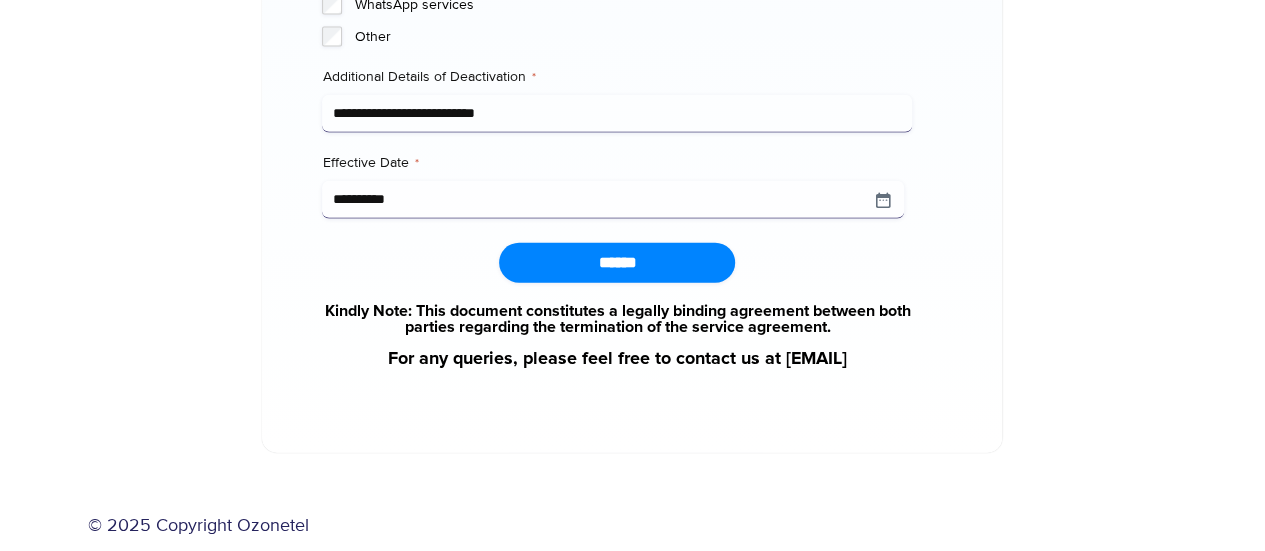 click on "******" at bounding box center [617, 263] 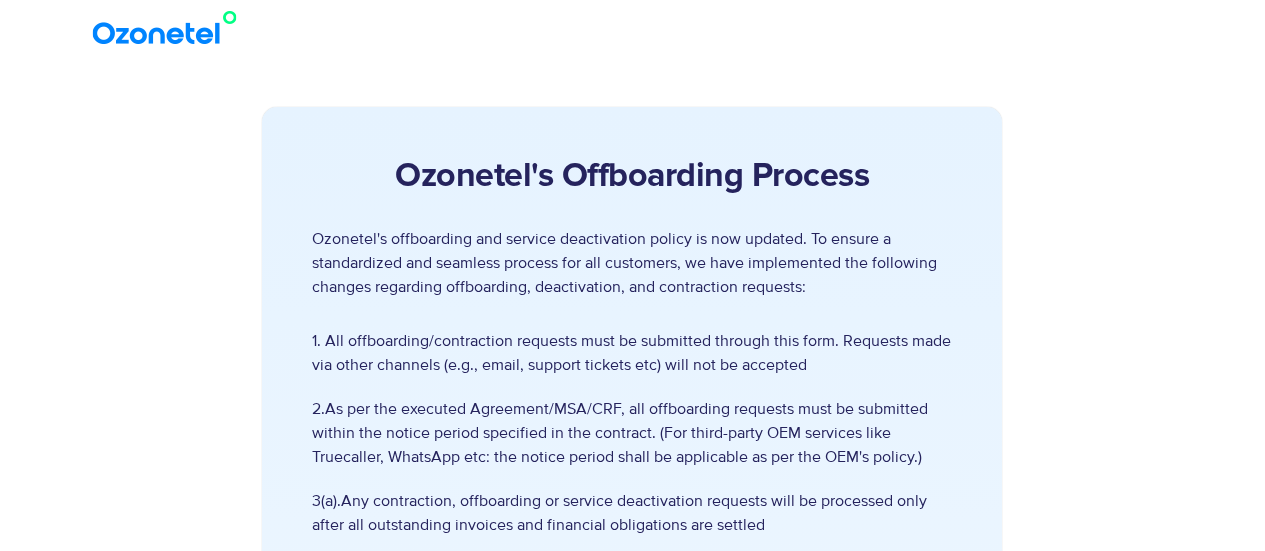 scroll, scrollTop: 0, scrollLeft: 0, axis: both 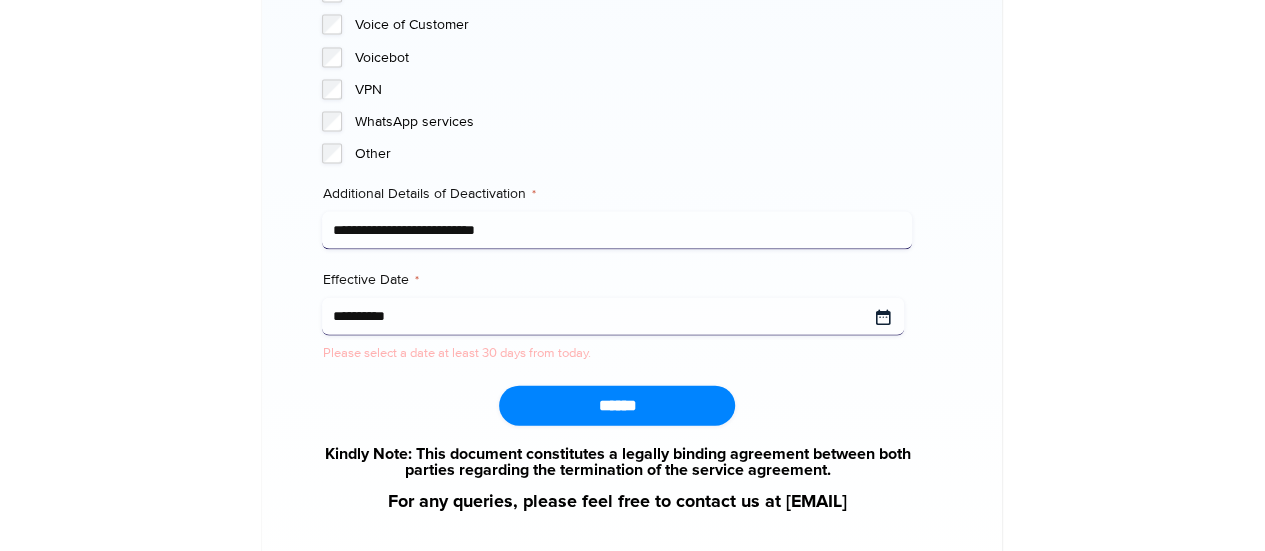 click on "**********" at bounding box center [613, 317] 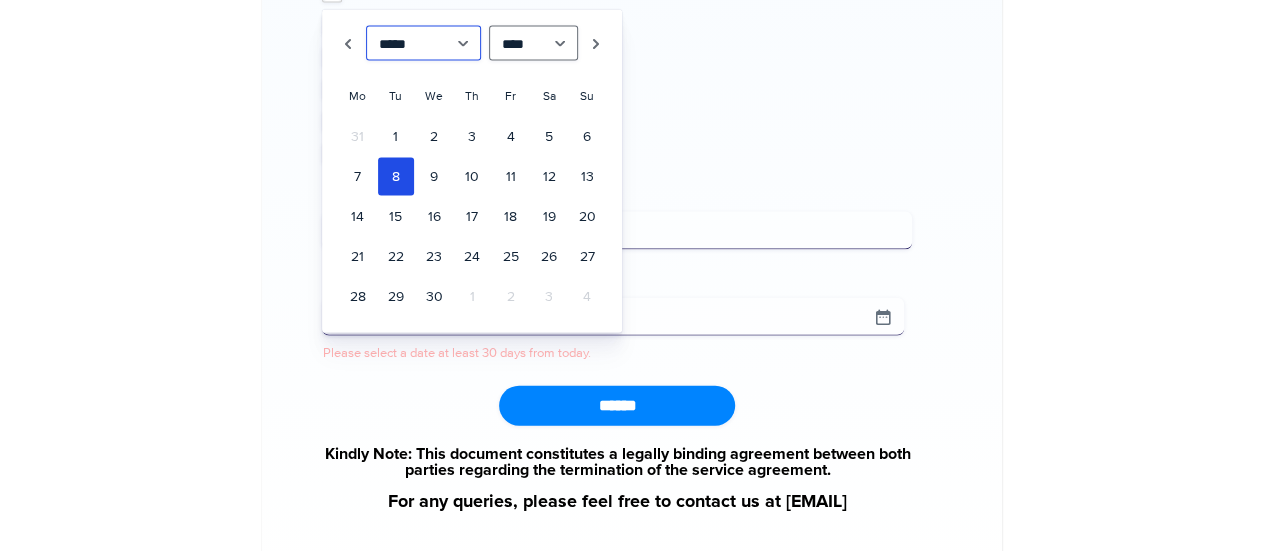 click on "******* ******** ***** ***** *** **** **** ****** ********* ******* ******** ********" at bounding box center [423, 43] 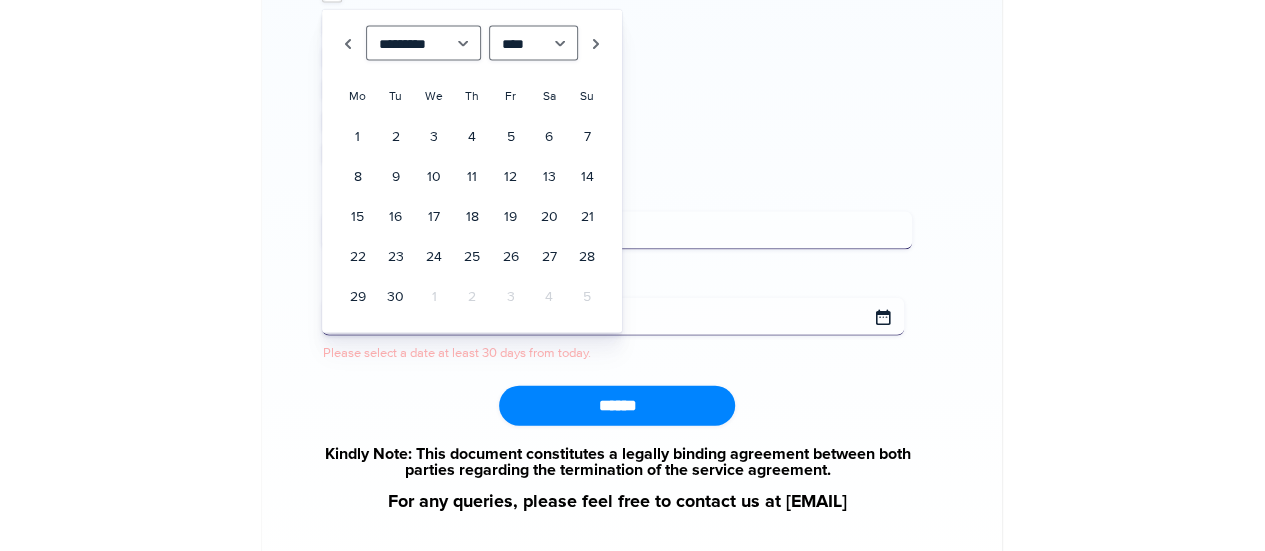 click on "**********" at bounding box center (613, 317) 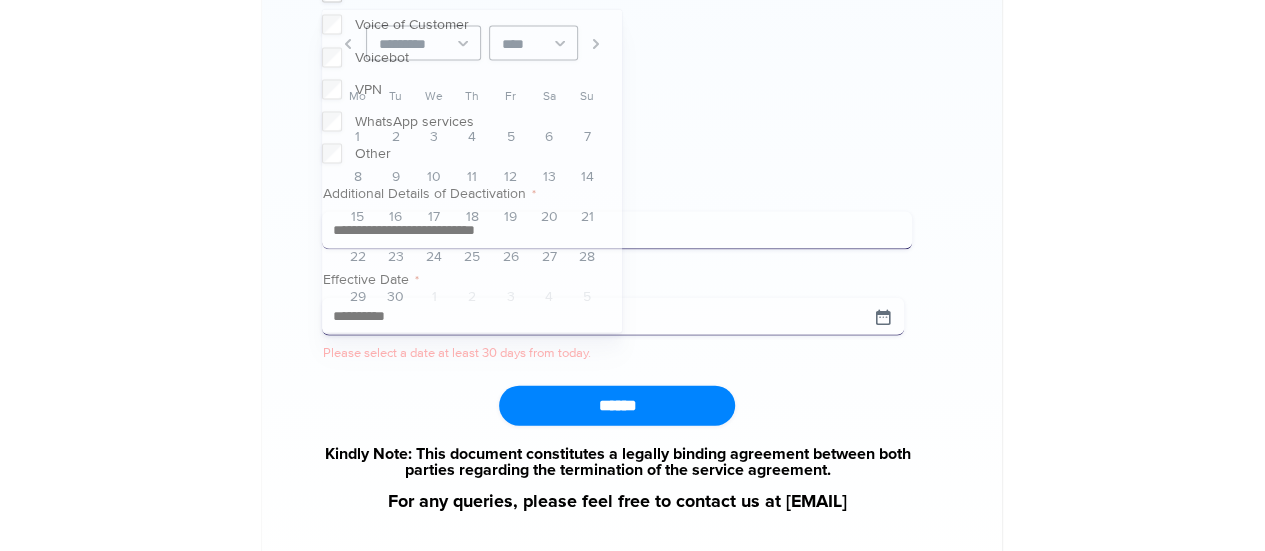 click on "Acknowledgement *
I confirm that I have read and understood the offboarding and service deactivation policy as outlined above. I agree to comply with these requirements.
Name * [MASK] Organisation * [MASK] Business Email id *
[MASK]
Mobile Number * [MASK] Get OTP Enter OTP * [MASK] Verify OTP
OTP already verified. Choose one of the below options *
Contraction
Deactivation
User name where contraction is requested * User name where deactivation is requested * [MASK] Product Line under which contraction is requested *
Agent Assist
Agent License
API Hosting
CALite
Ccaas - Cloud Agent
Chatbot
Click2Call
DID" at bounding box center (617, -465) 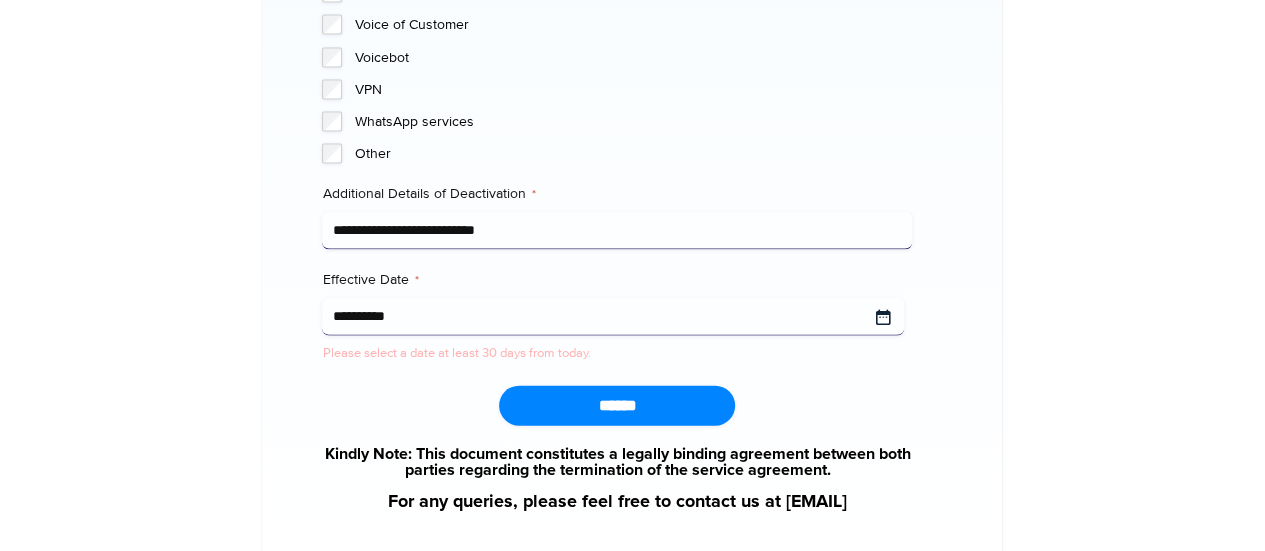 click on "**********" at bounding box center (613, 317) 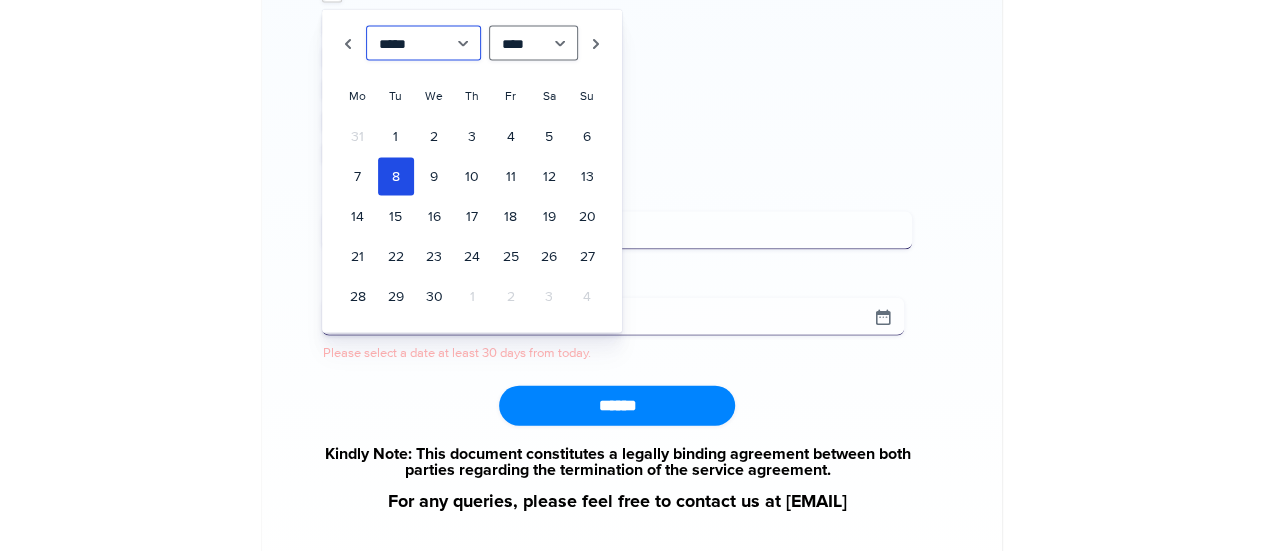 click on "******* ******** ***** ***** *** **** **** ****** ********* ******* ******** ********" at bounding box center (423, 43) 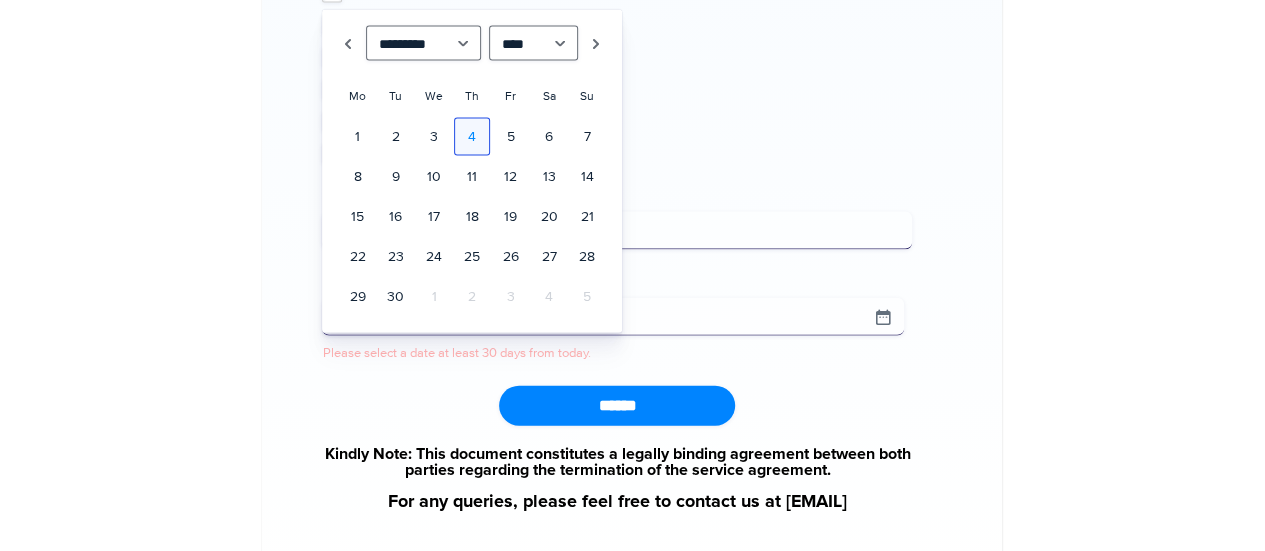 click on "4" at bounding box center (472, 137) 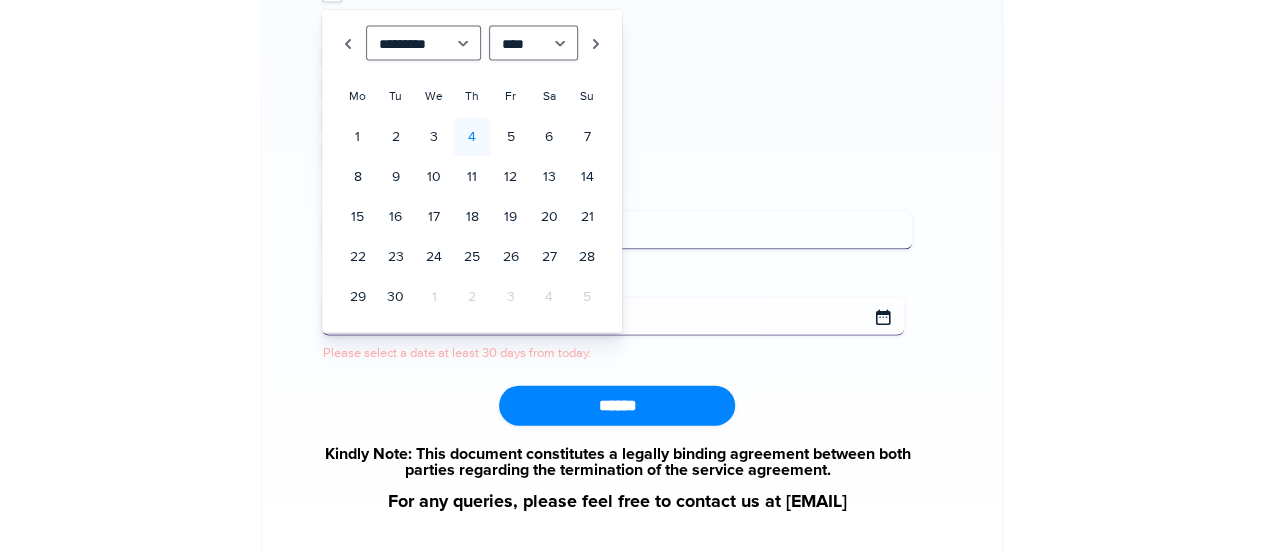 type on "**********" 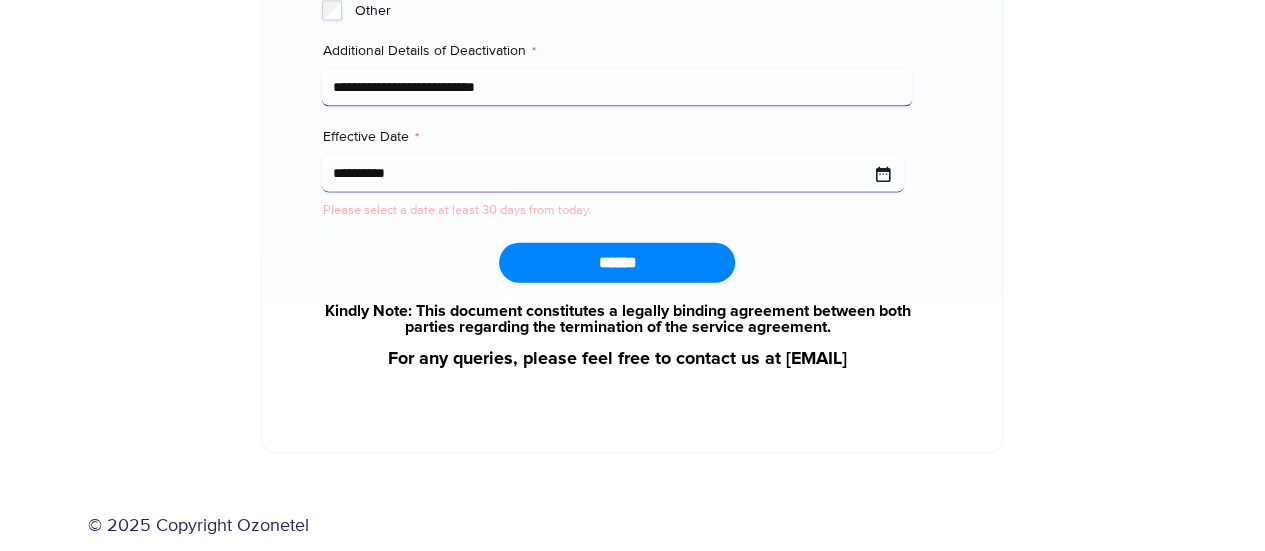 scroll, scrollTop: 2286, scrollLeft: 0, axis: vertical 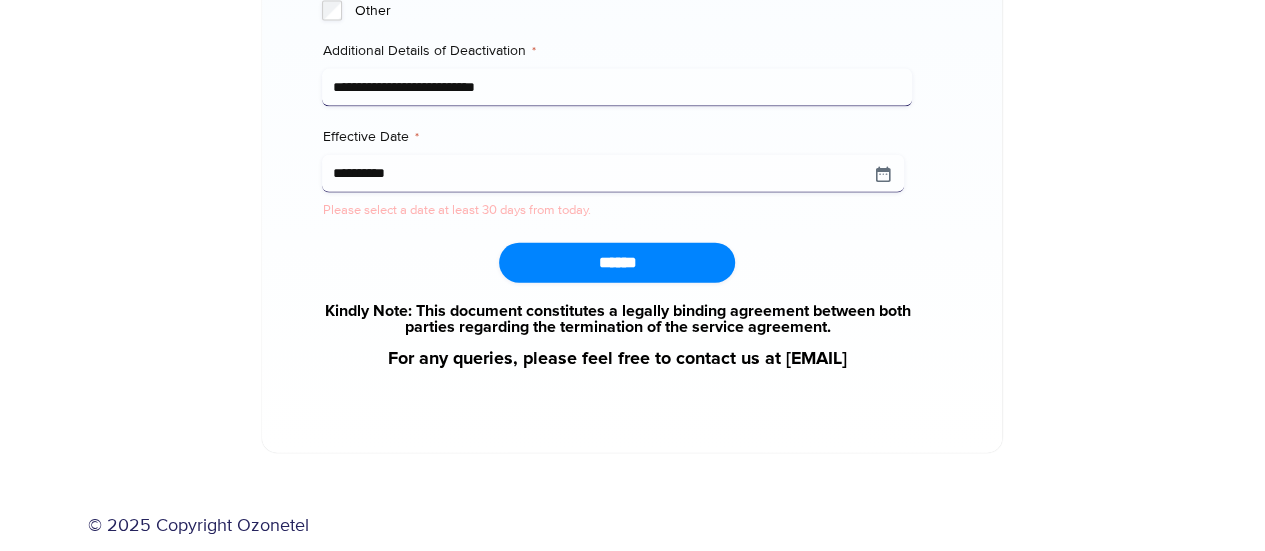 click on "******" at bounding box center (617, 263) 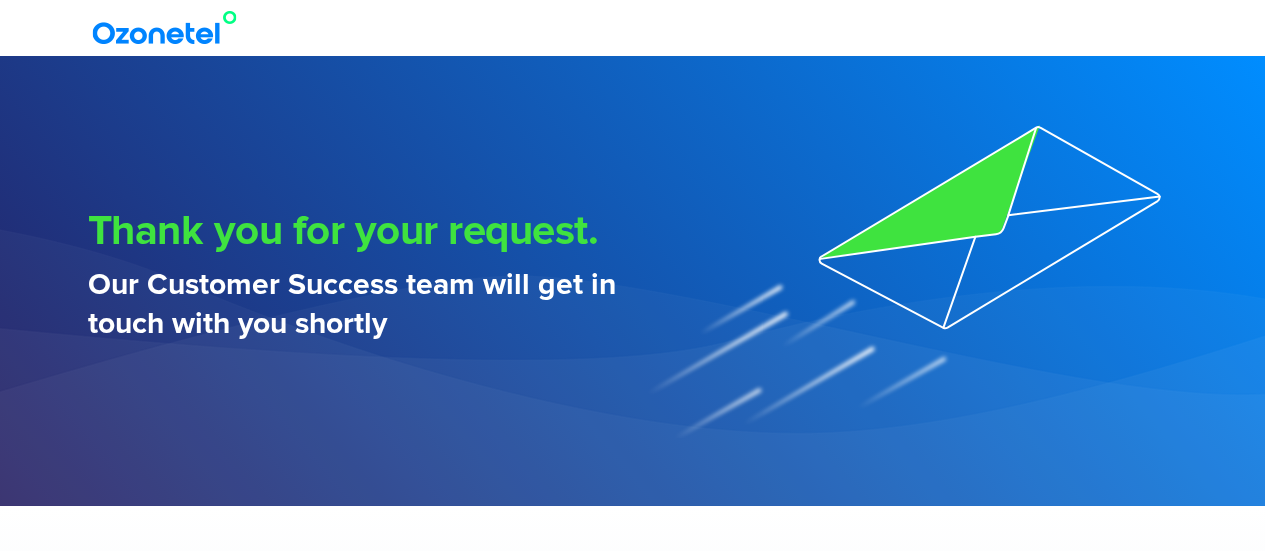 scroll, scrollTop: 0, scrollLeft: 0, axis: both 